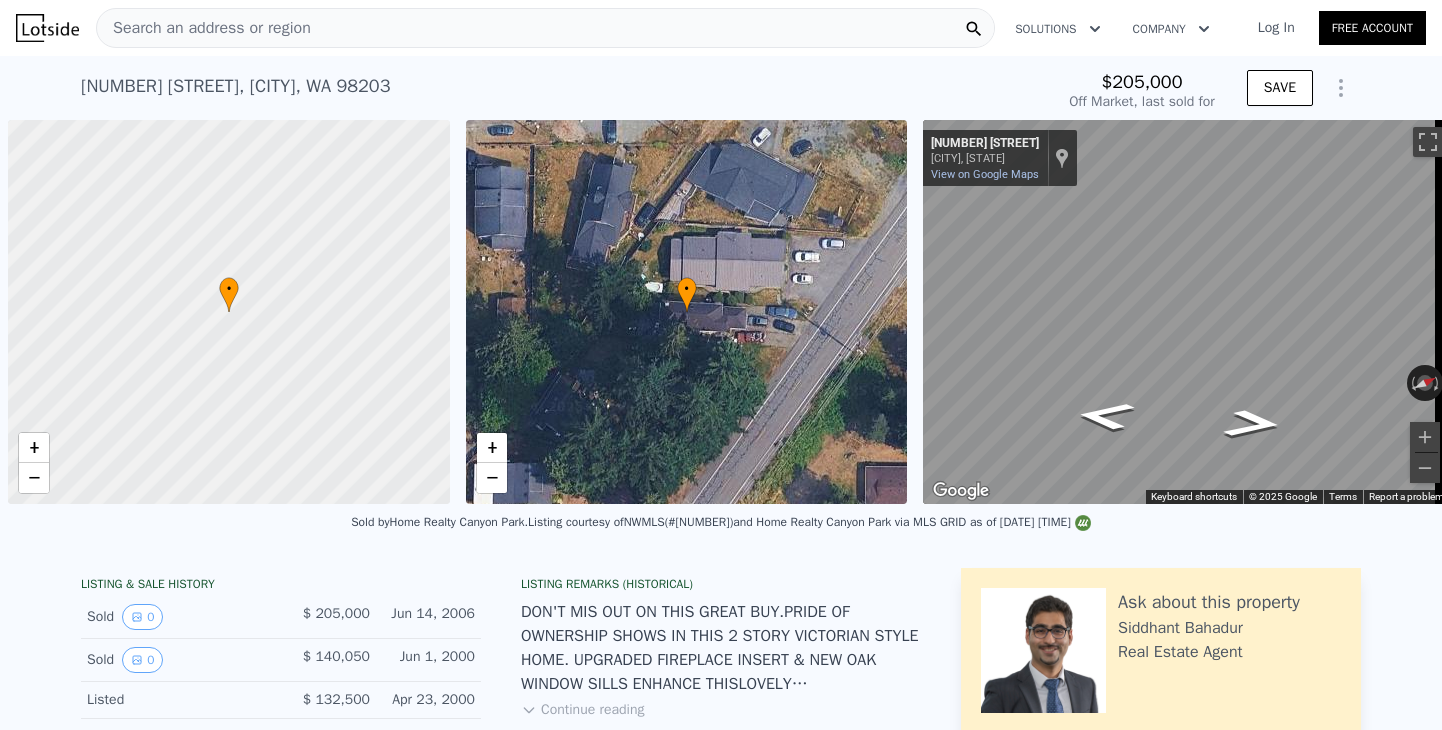 click on "Search an address or region" at bounding box center (204, 28) 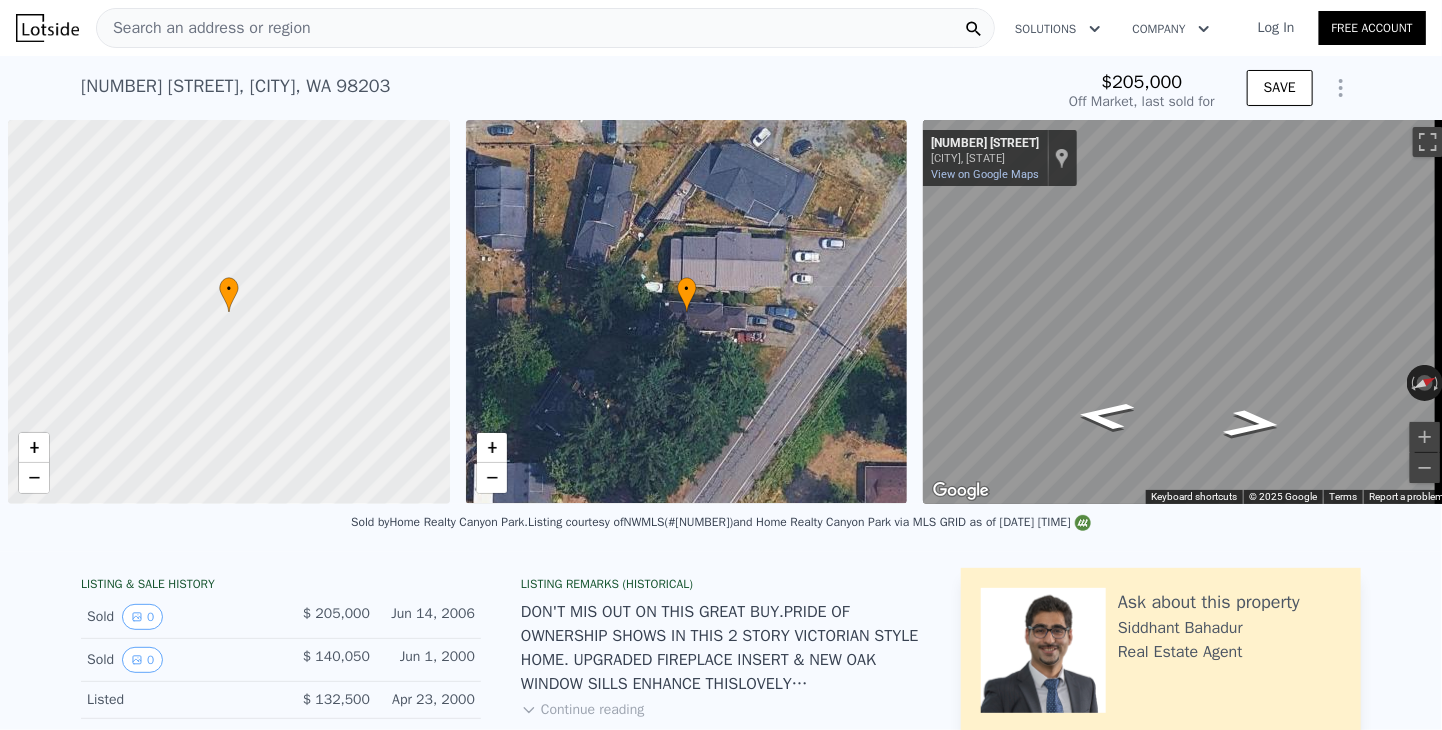 scroll, scrollTop: 0, scrollLeft: 8, axis: horizontal 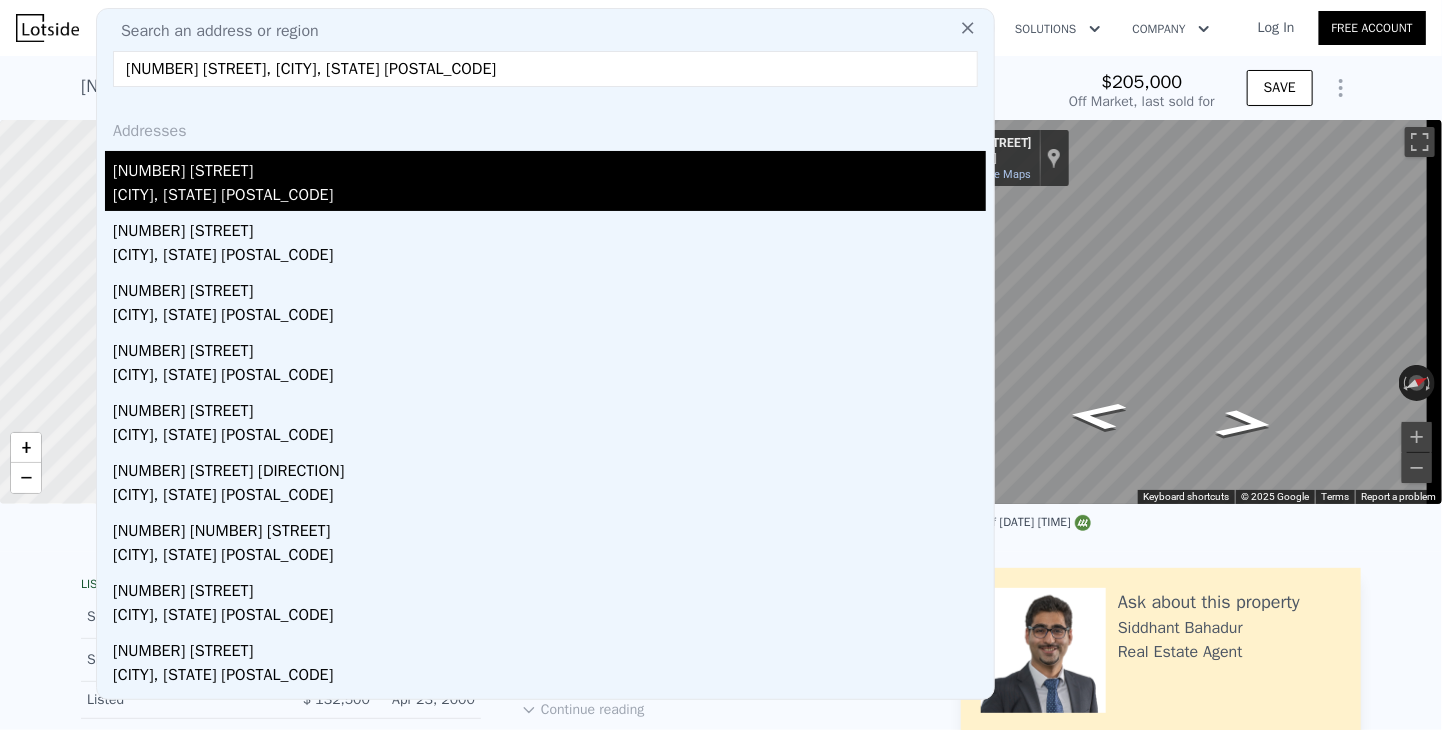 type on "[NUMBER] [STREET], [CITY], [STATE] [POSTAL_CODE]" 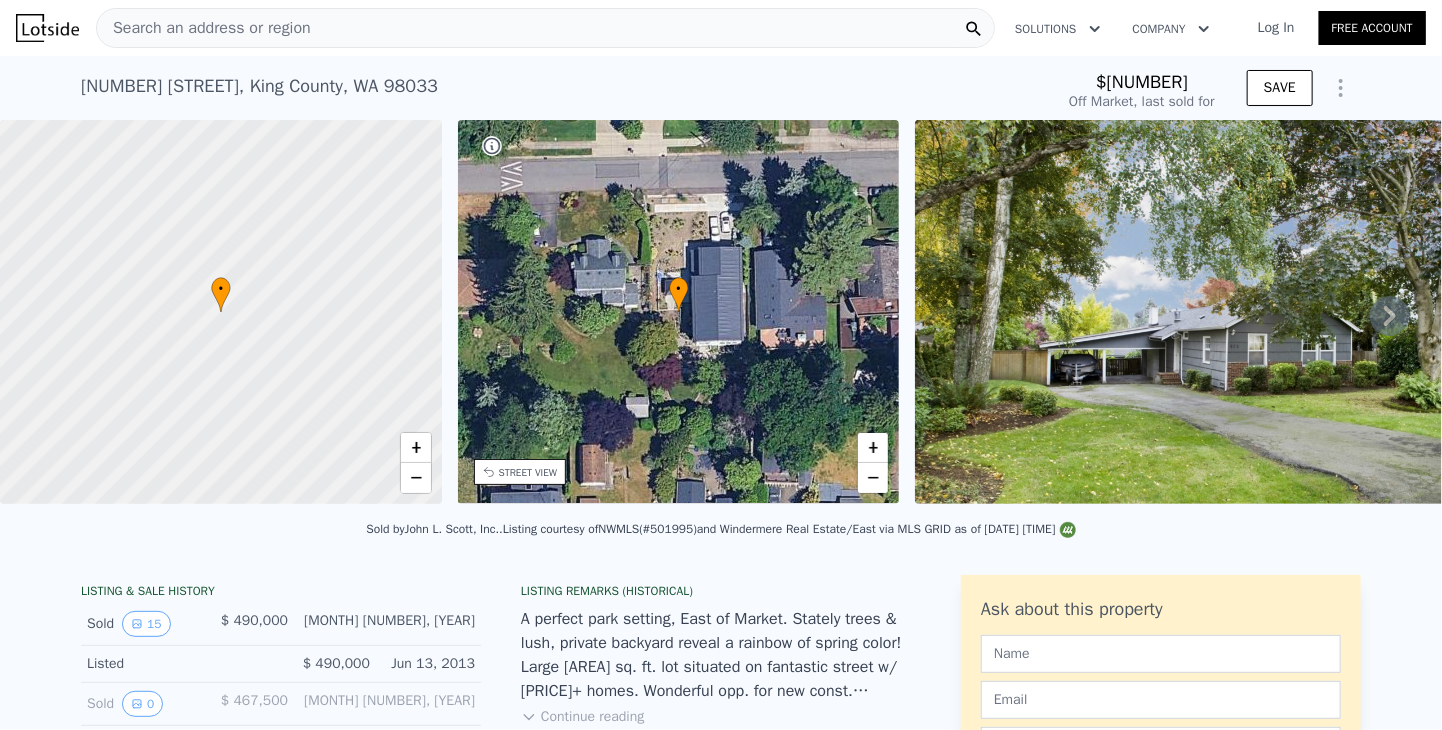 type on "$ 3,229,000" 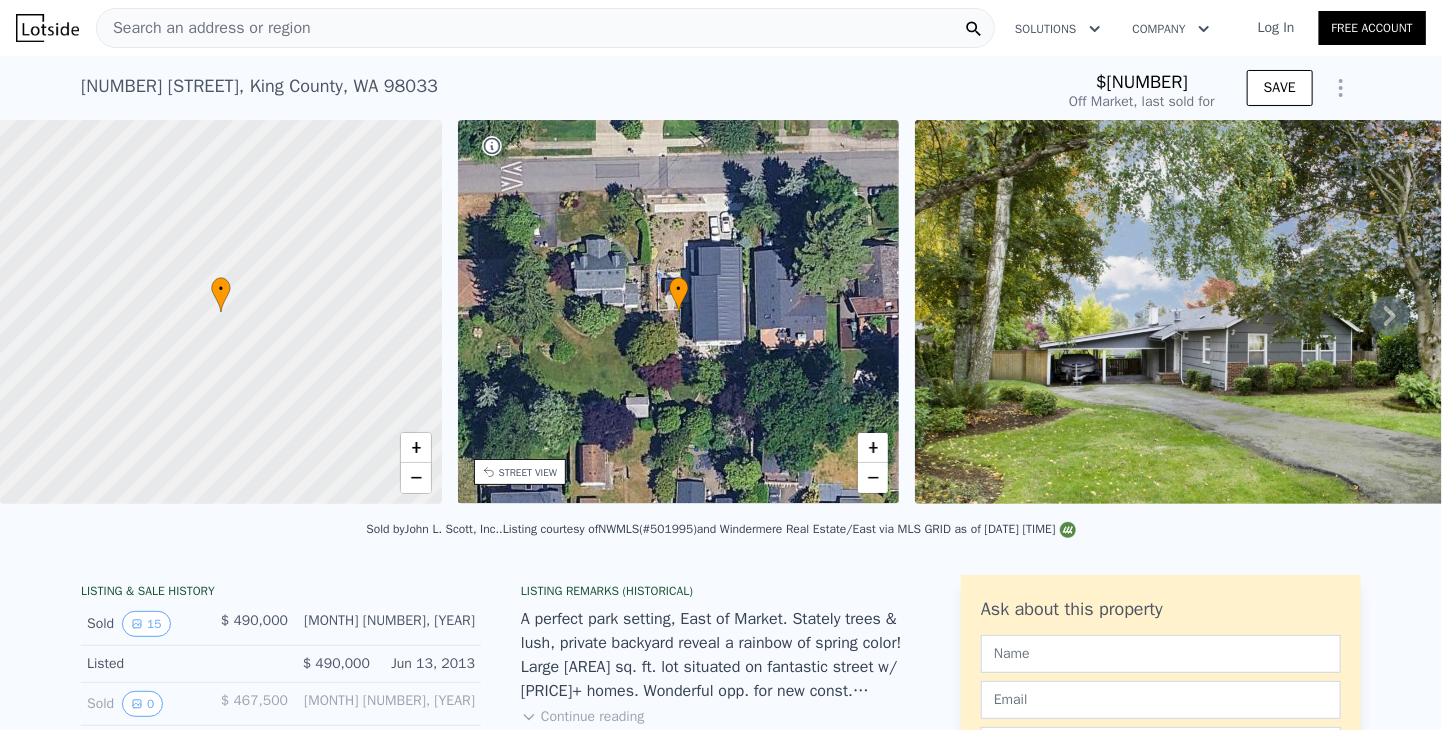 click on "Search an address or region" at bounding box center (204, 28) 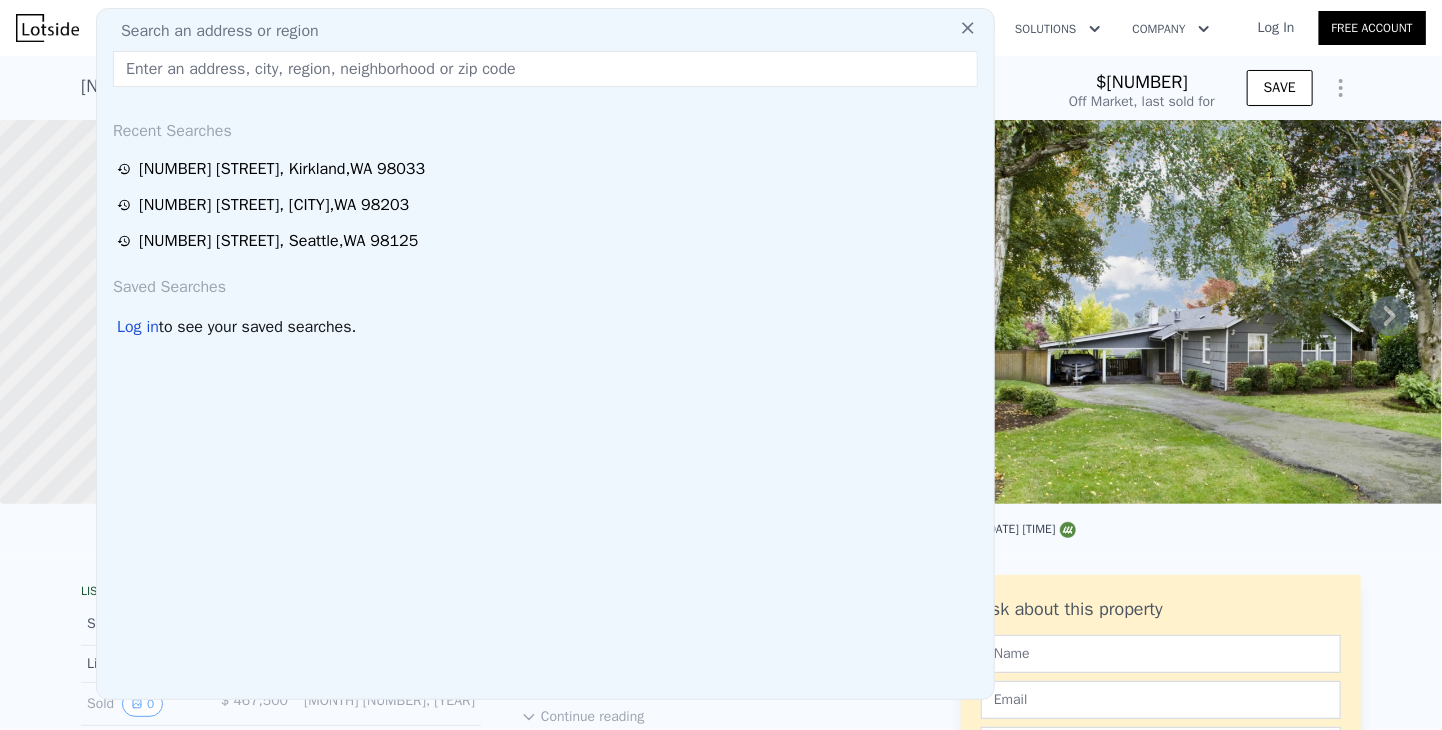 type on "v" 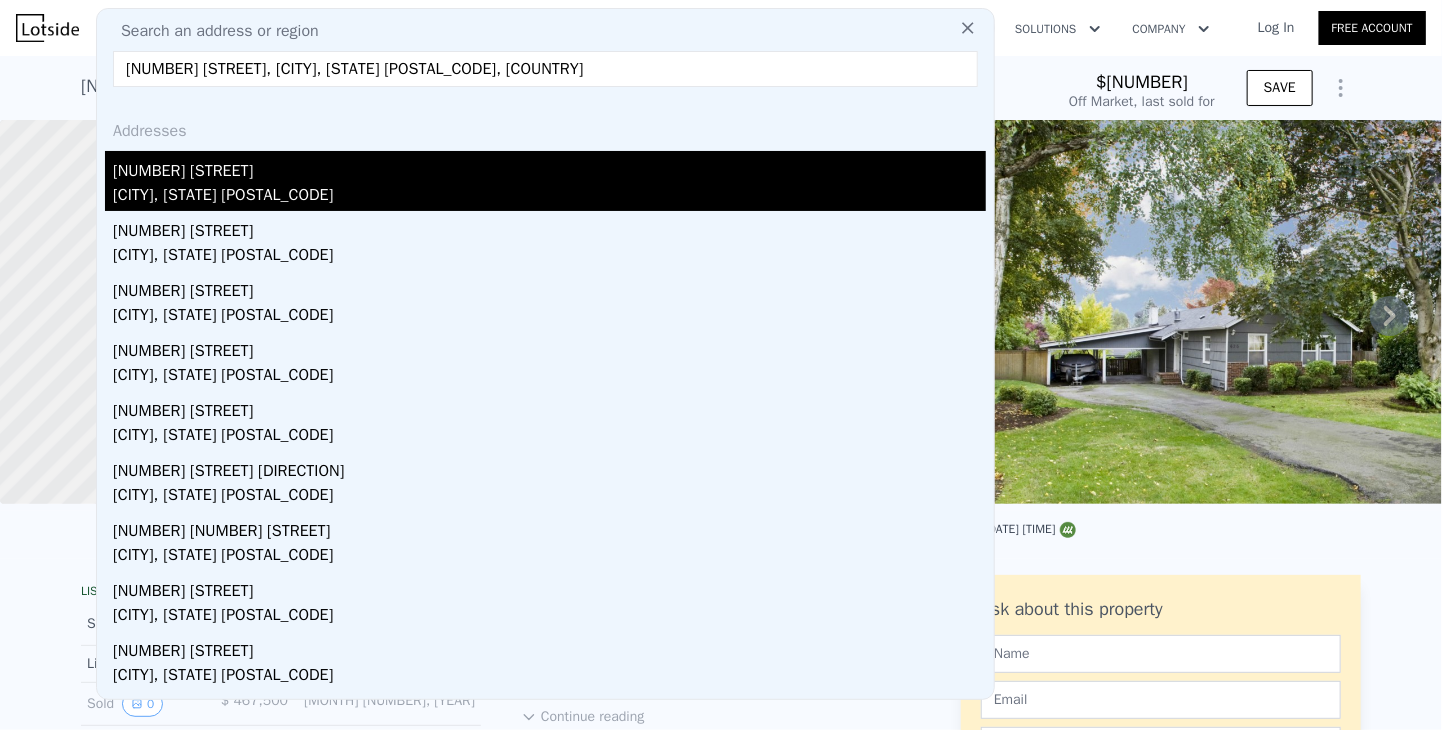 type on "[NUMBER] [STREET], [CITY], [STATE] [POSTAL_CODE], [COUNTRY]" 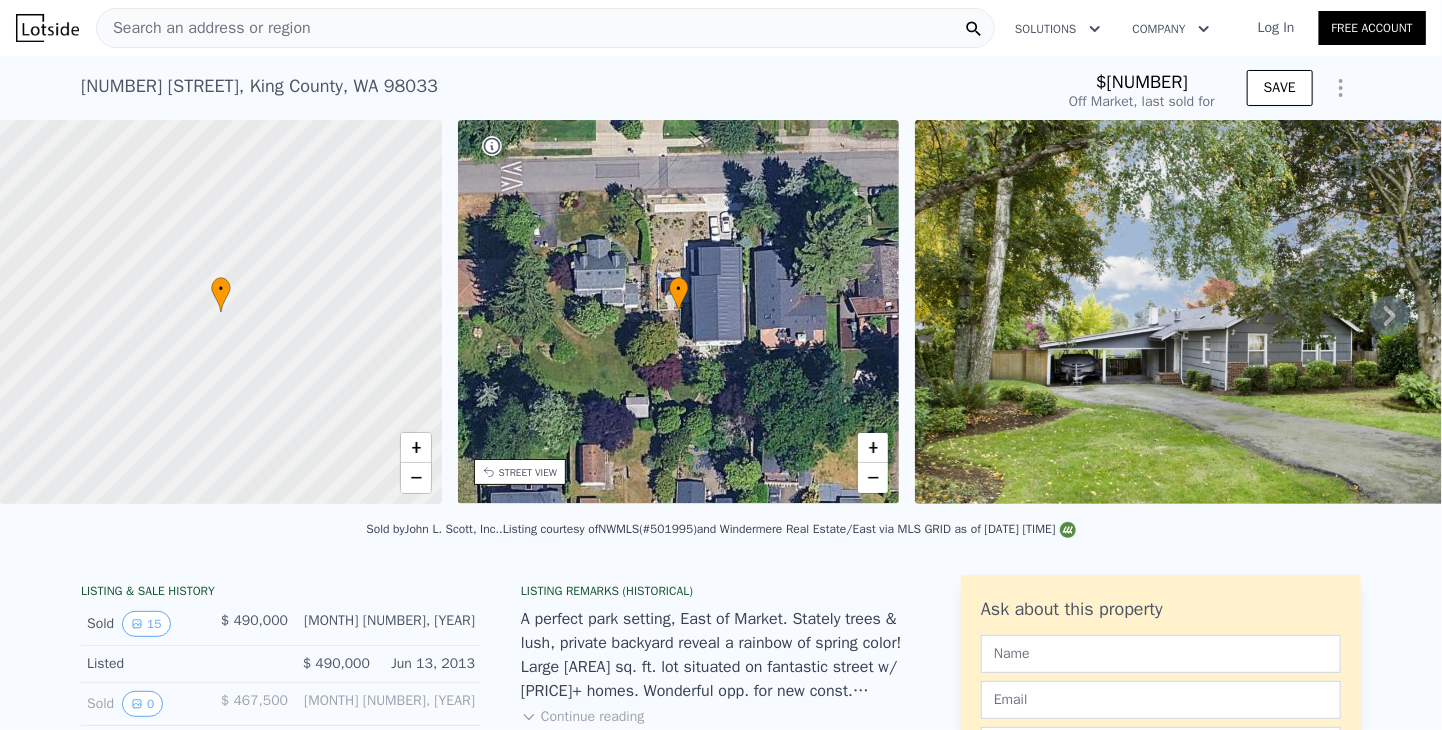 click on "Search an address or region" at bounding box center (545, 28) 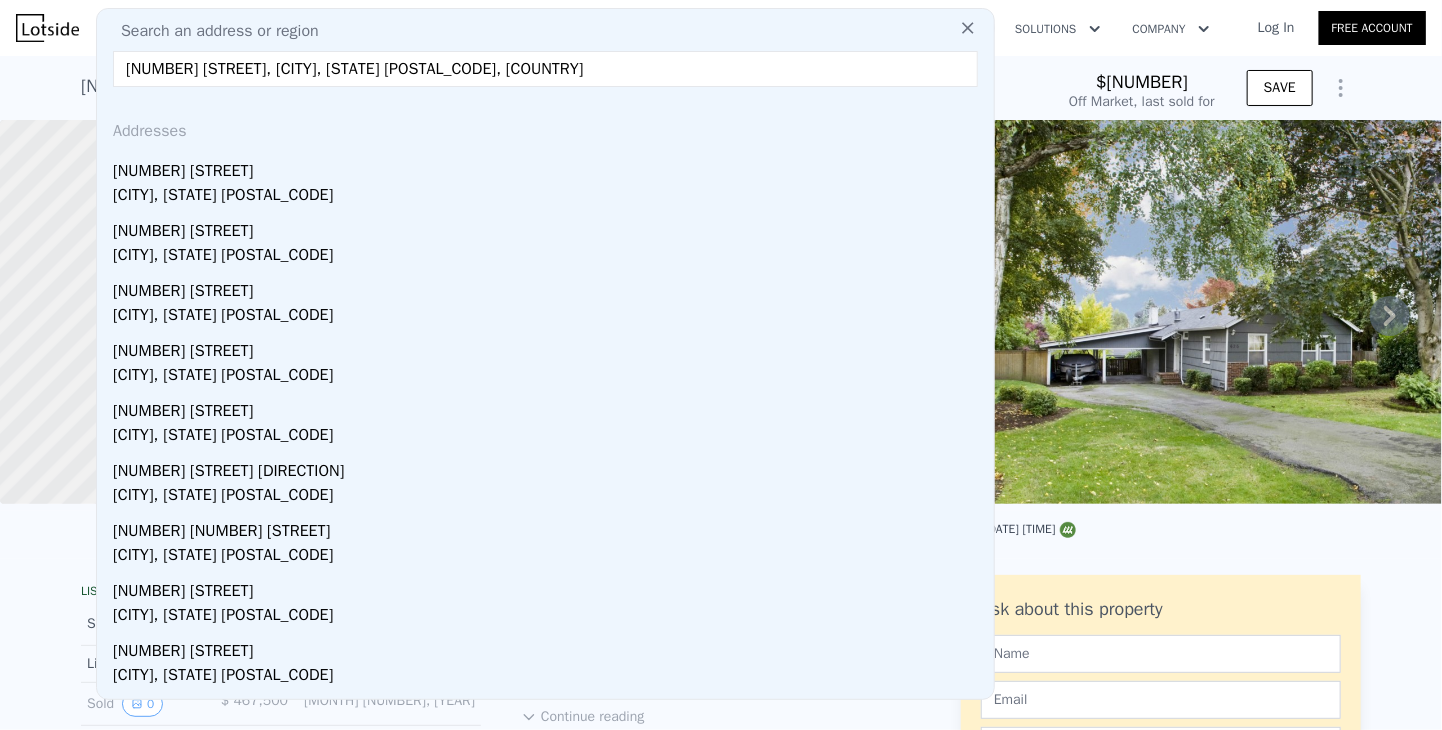 drag, startPoint x: 443, startPoint y: 67, endPoint x: 356, endPoint y: 70, distance: 87.05171 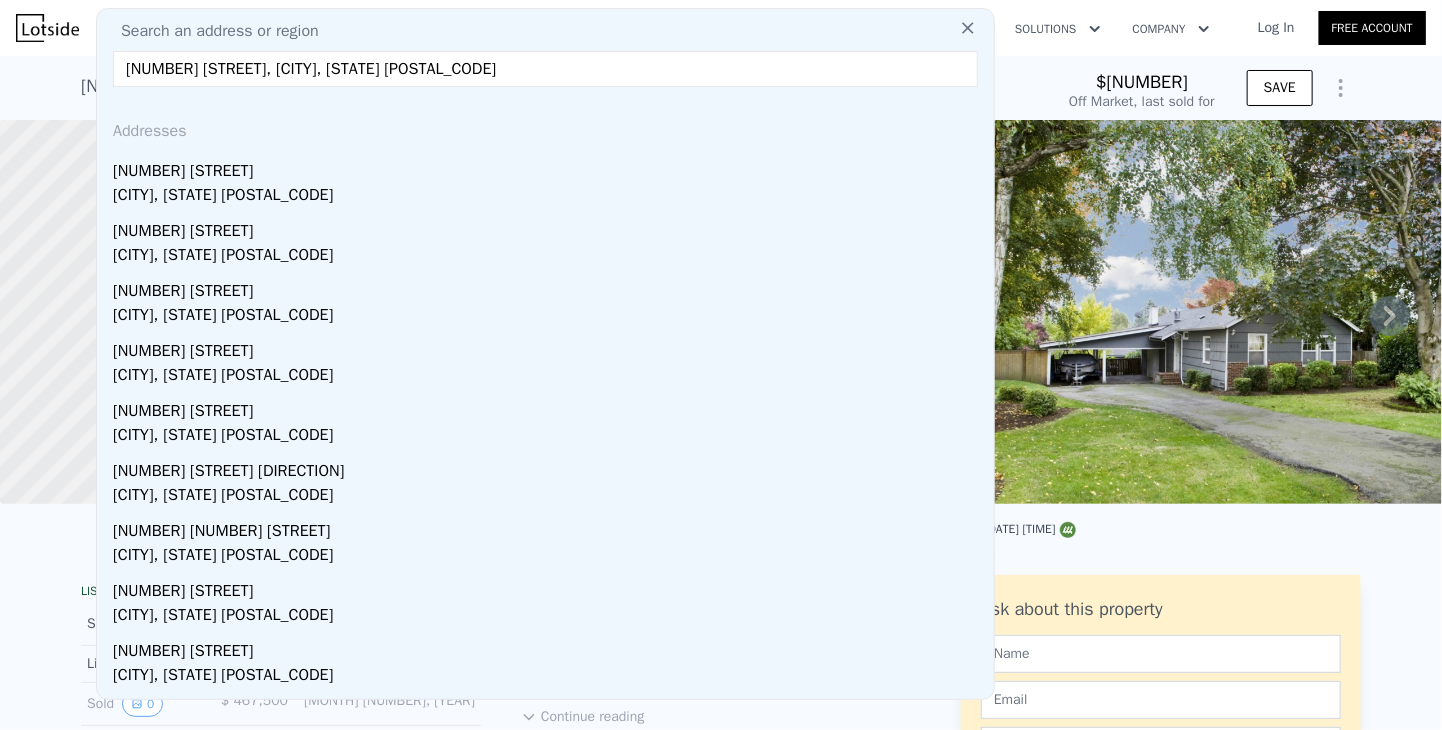 drag, startPoint x: 366, startPoint y: 71, endPoint x: 86, endPoint y: 57, distance: 280.3498 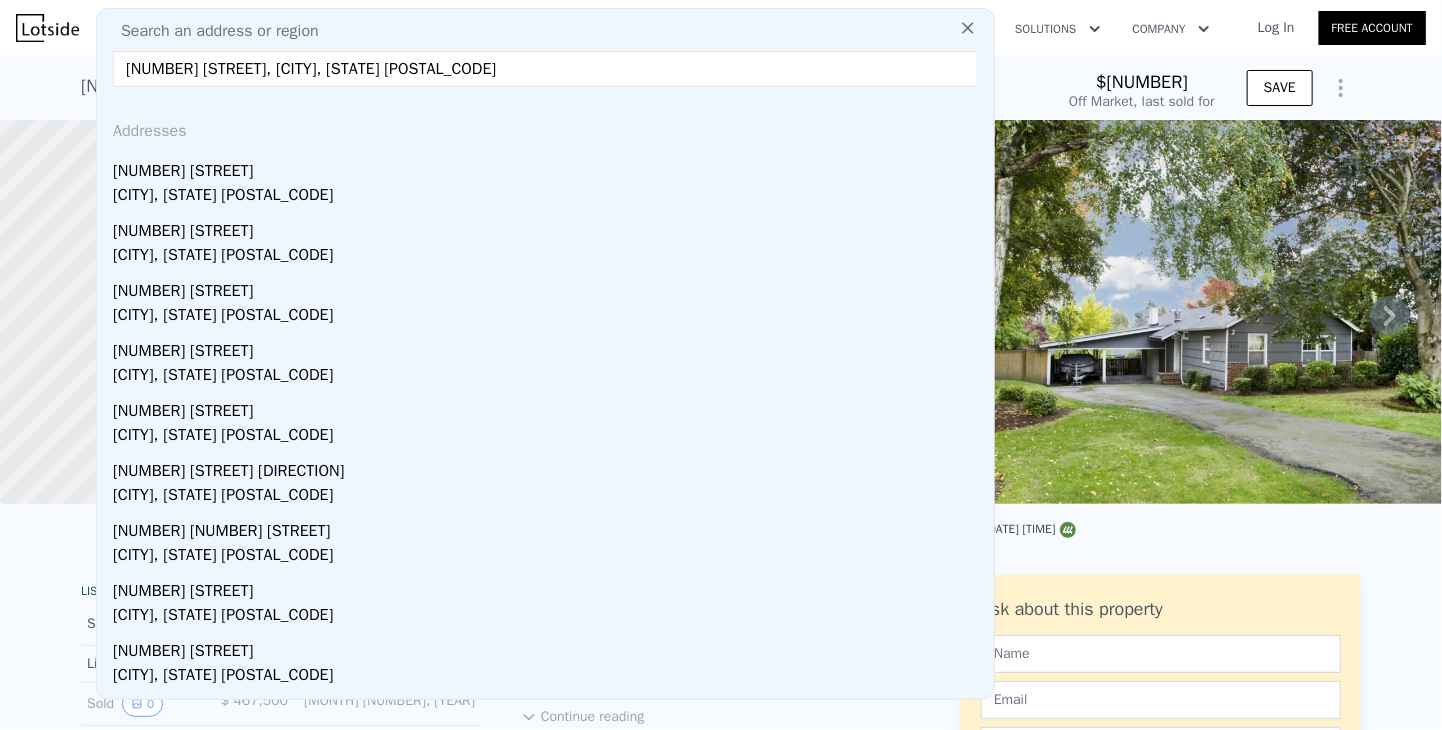paste on ", [COUNTRY]" 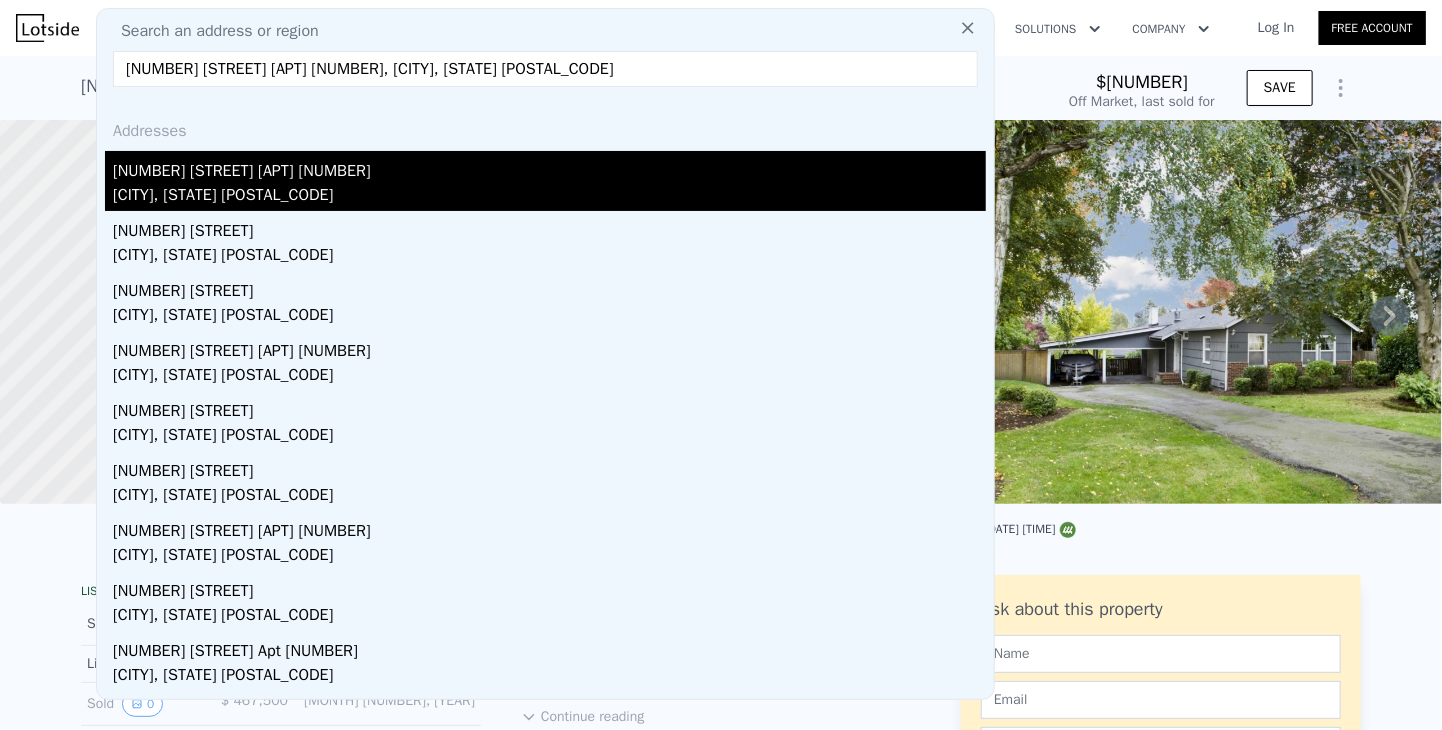 type on "[NUMBER] [STREET] [APT] [NUMBER], [CITY], [STATE] [POSTAL_CODE]" 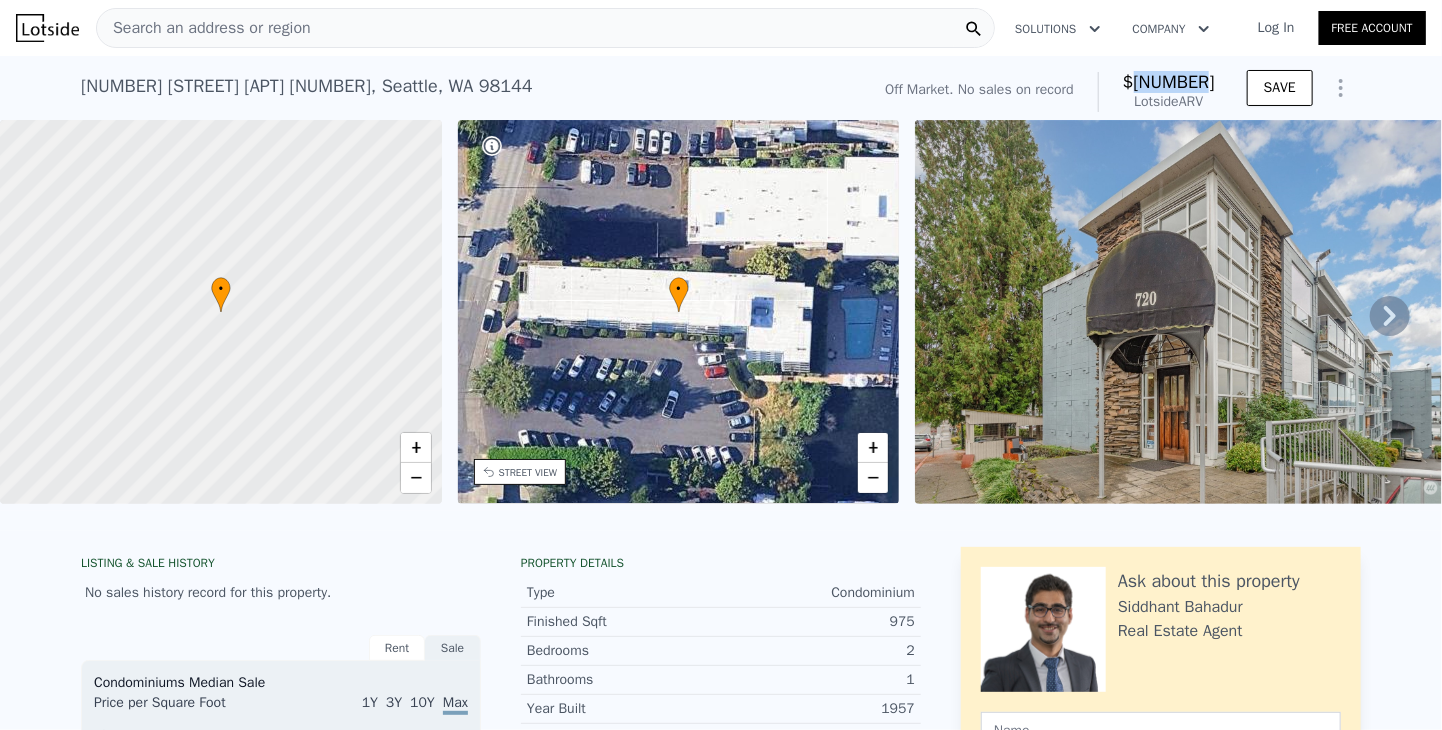 drag, startPoint x: 1144, startPoint y: 81, endPoint x: 1209, endPoint y: 79, distance: 65.03076 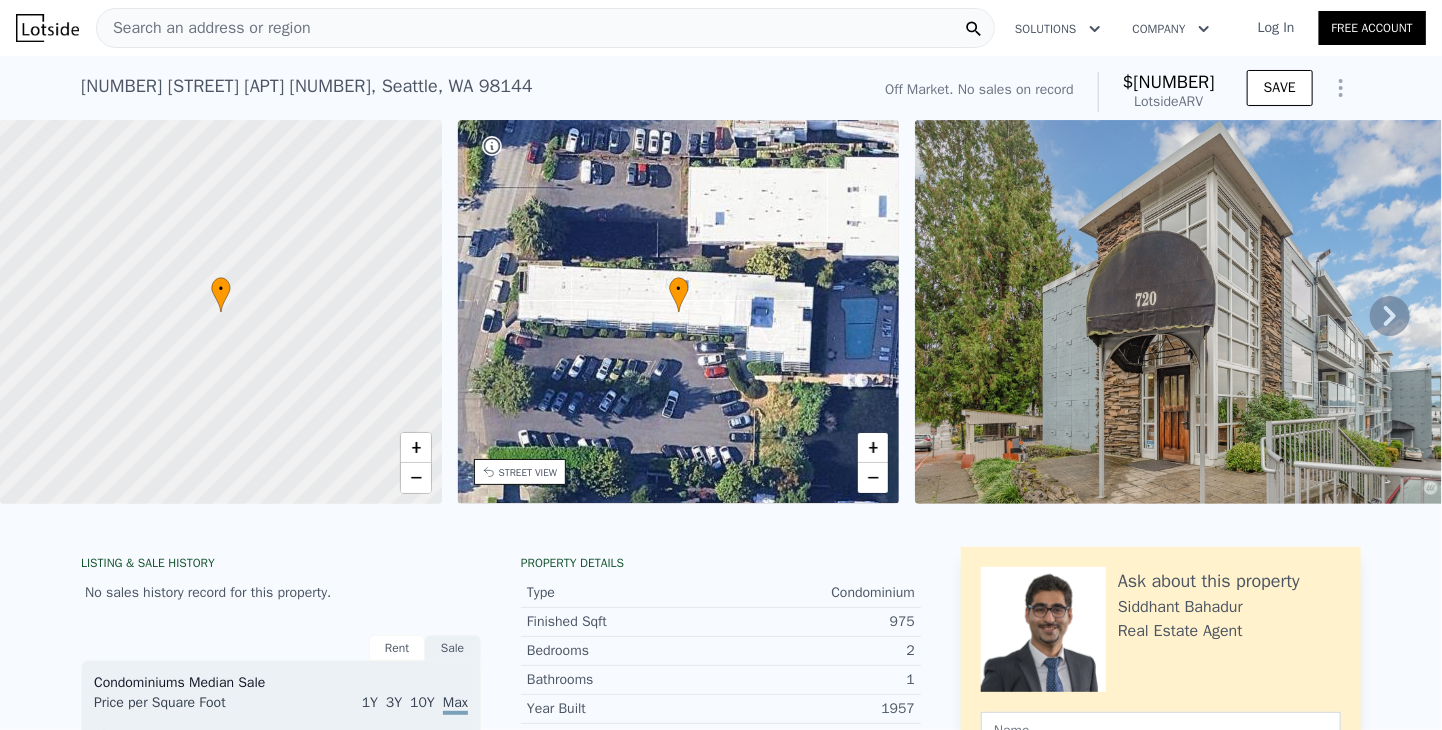 click on "Search an address or region" at bounding box center [204, 28] 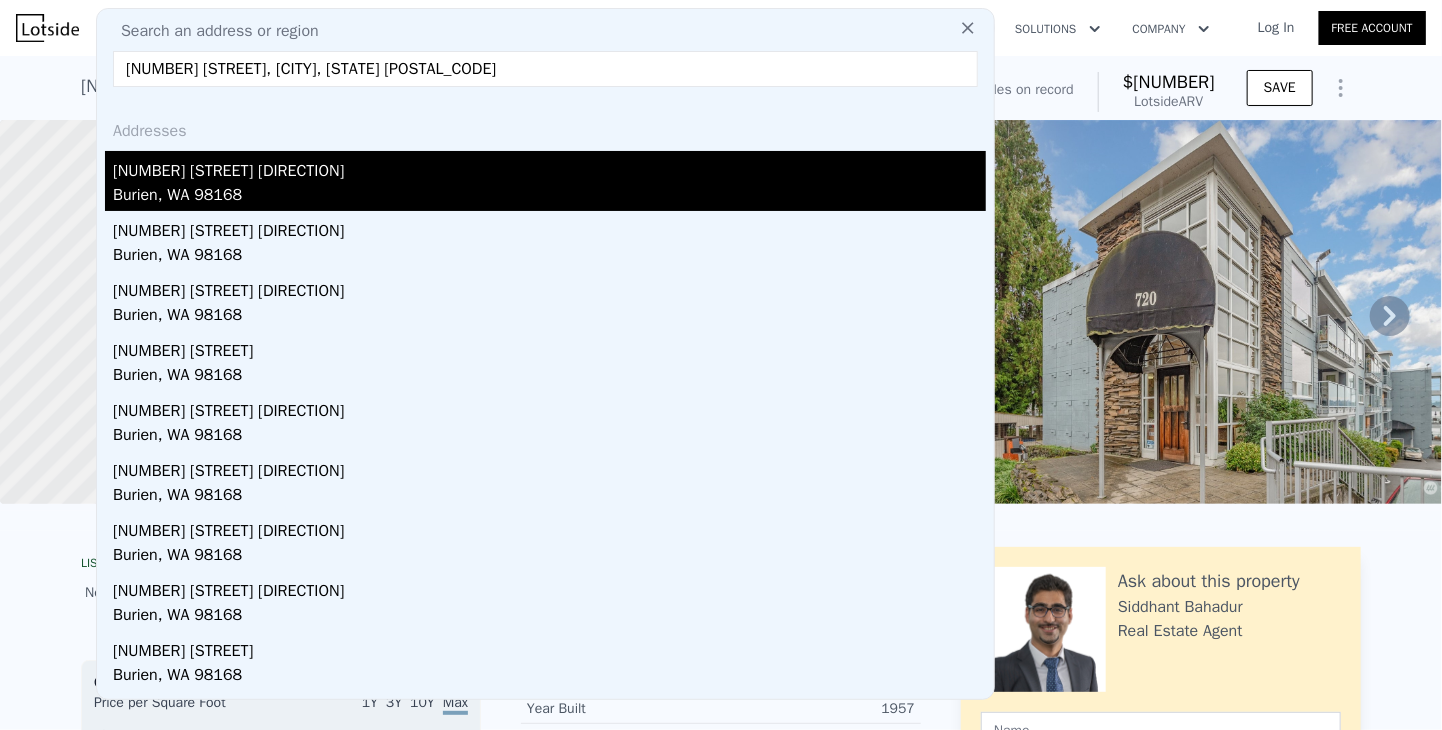 type on "[NUMBER] [STREET], [CITY], [STATE] [POSTAL_CODE]" 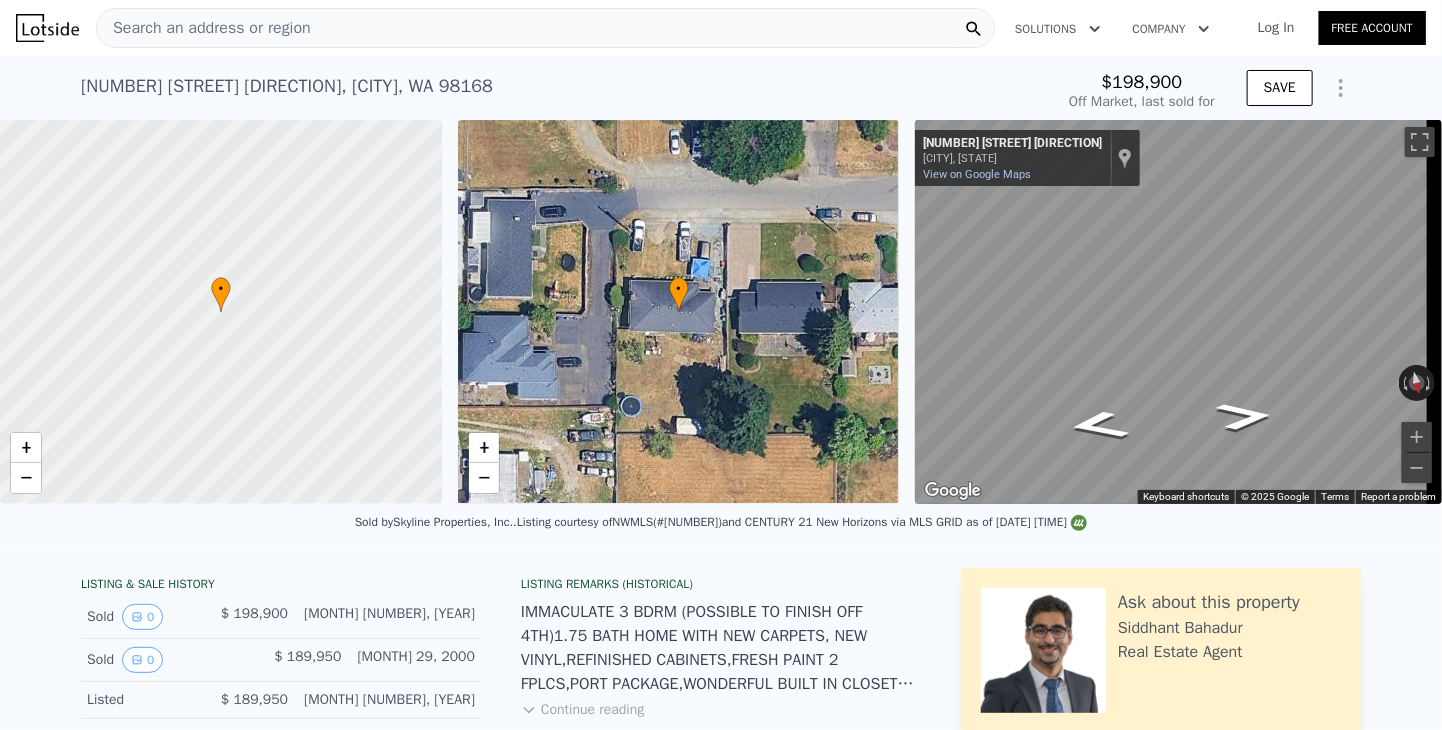 click on "Search an address or region" at bounding box center [545, 28] 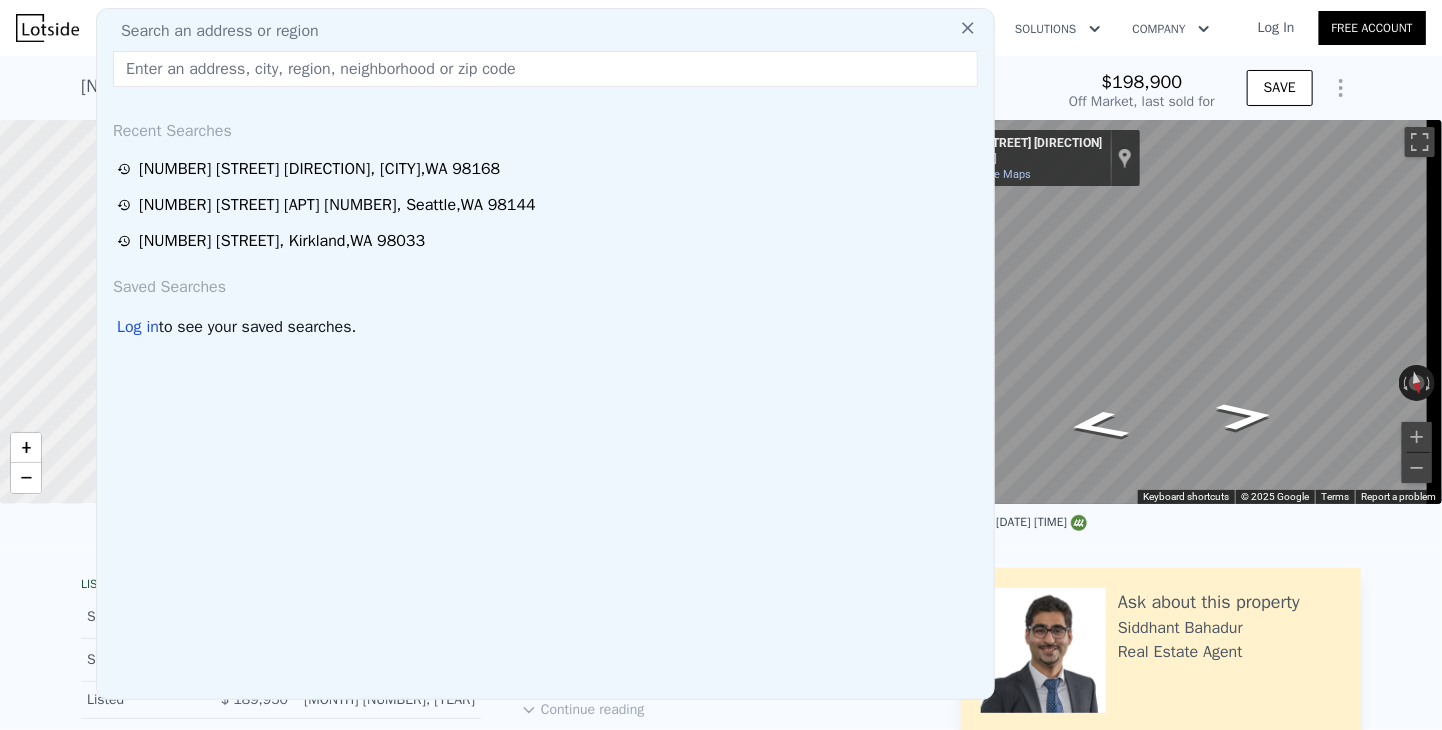 type on "[NUMBER] [STREET], [CITY], [STATE] [POSTAL_CODE]" 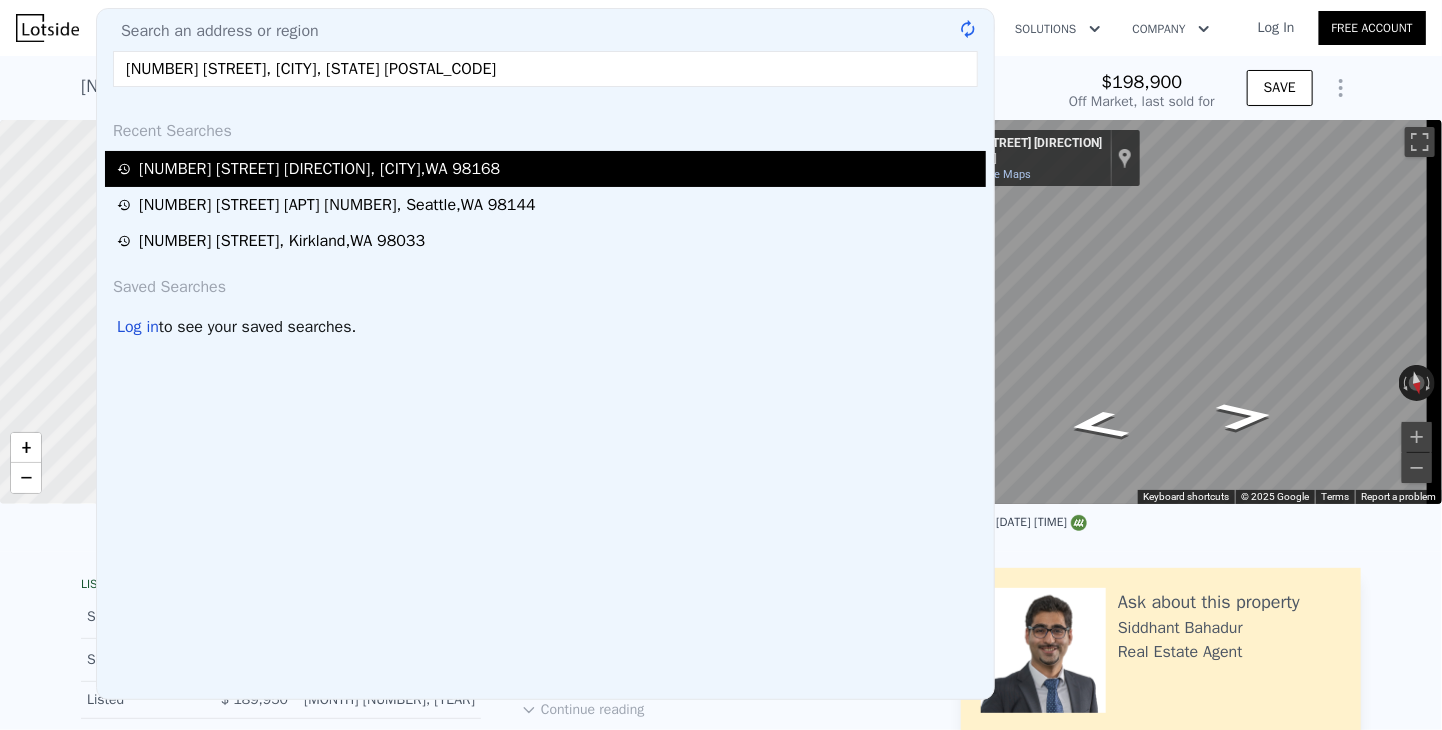 type on "$ 586,000" 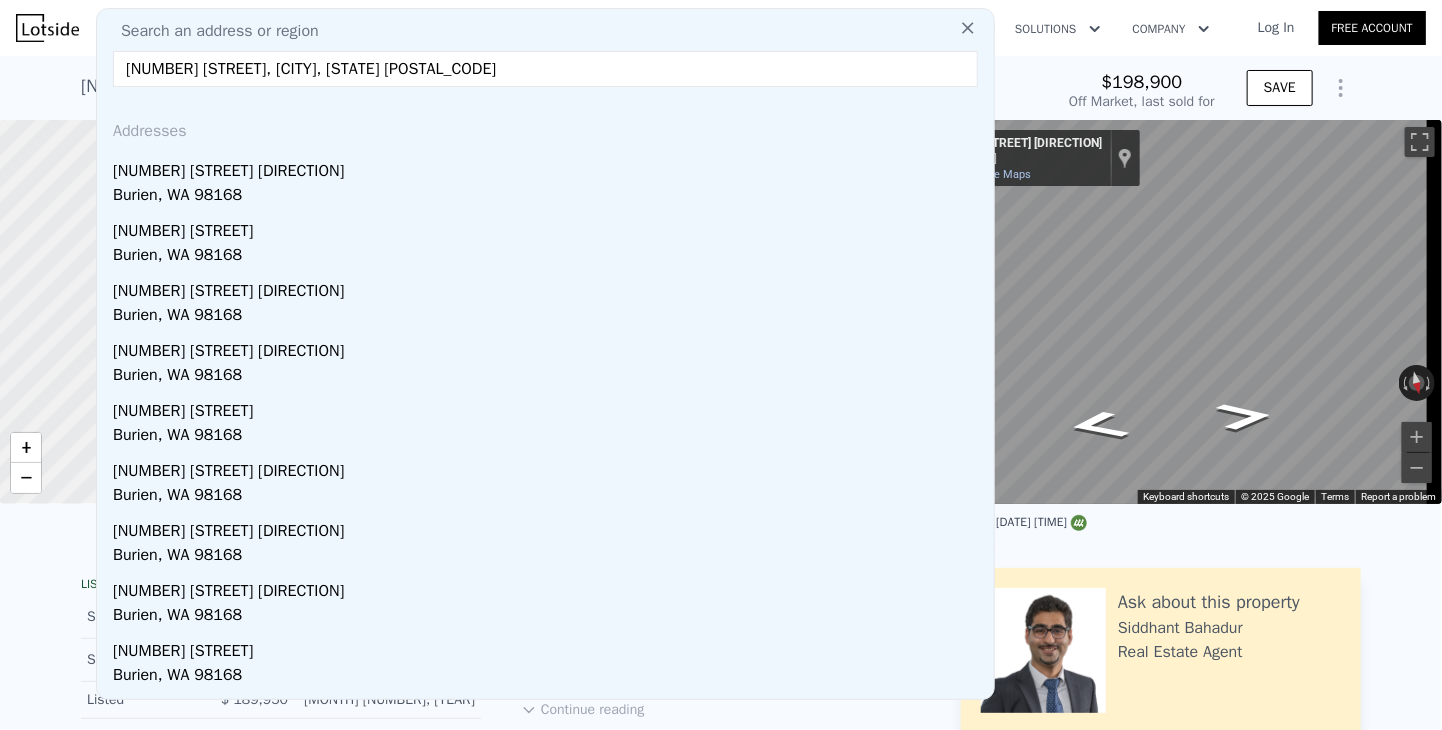 type on "[NUMBER] [STREET], [CITY], [STATE] [POSTAL_CODE]" 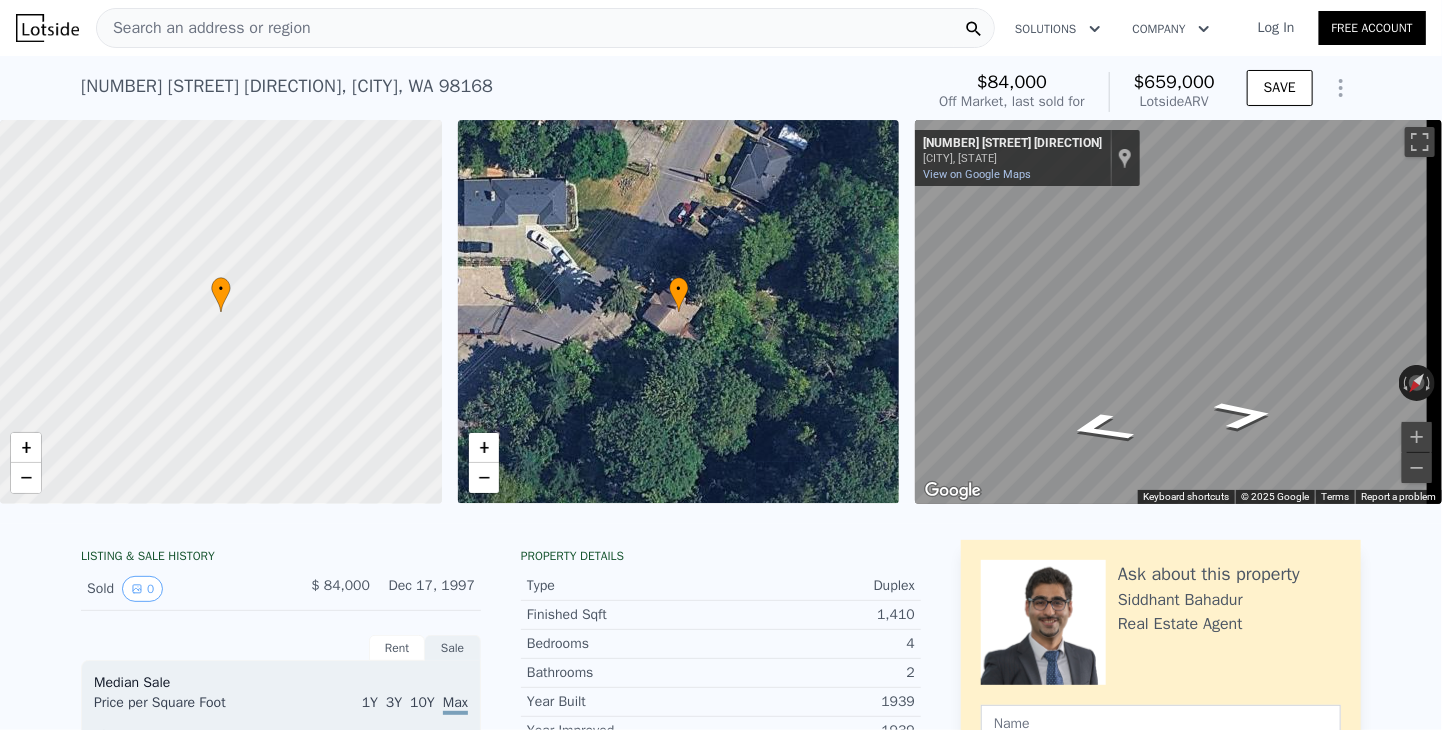click on "Search an address or region" at bounding box center (204, 28) 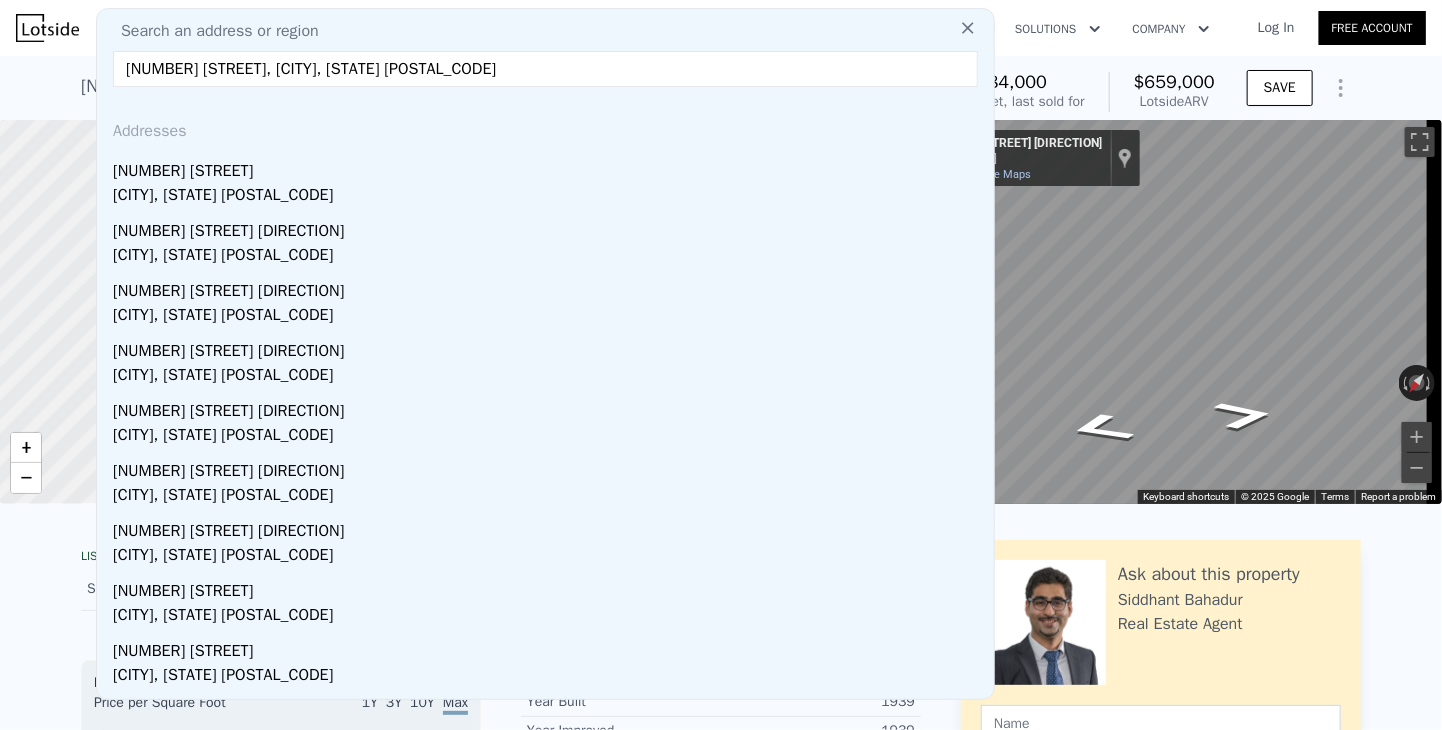 type on "[NUMBER] [STREET], [CITY], [STATE] [POSTAL_CODE]" 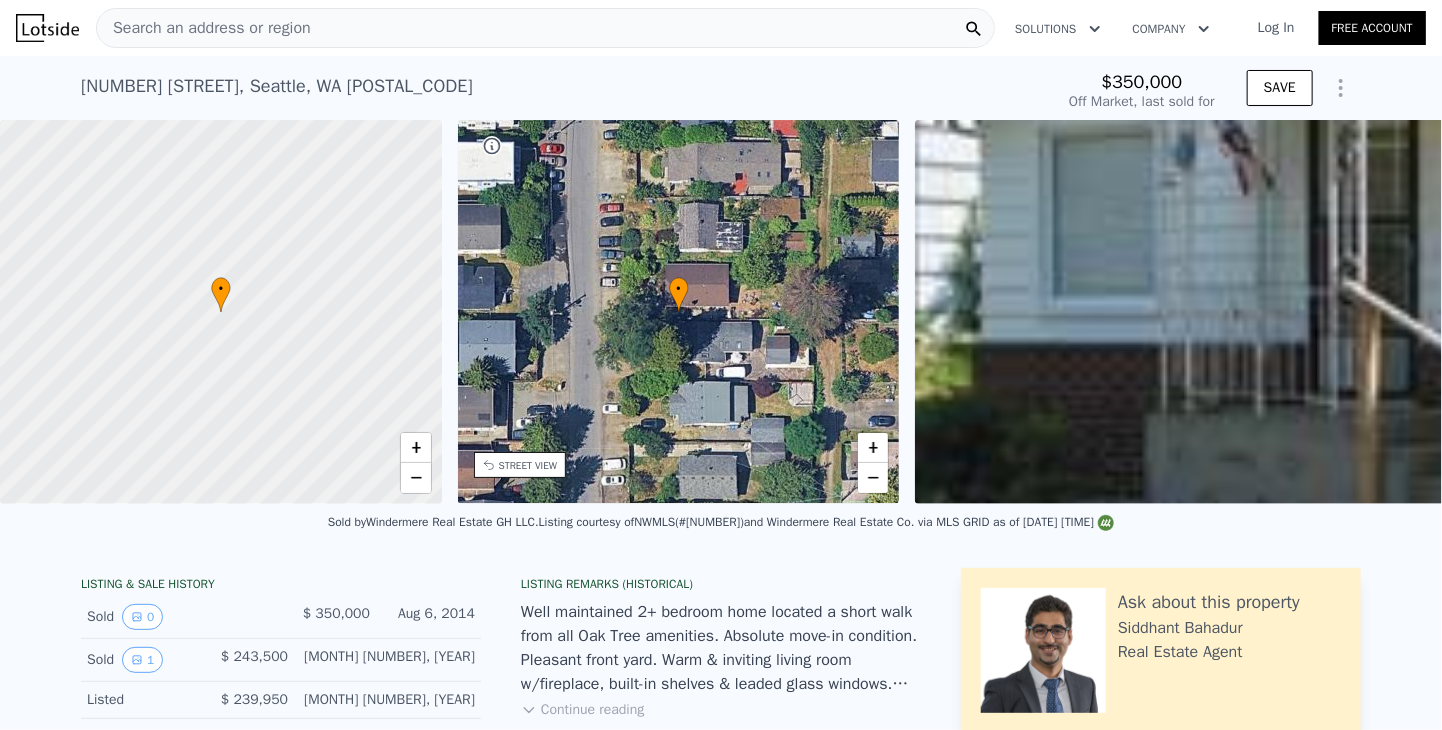 click on "Search an address or region" at bounding box center [545, 28] 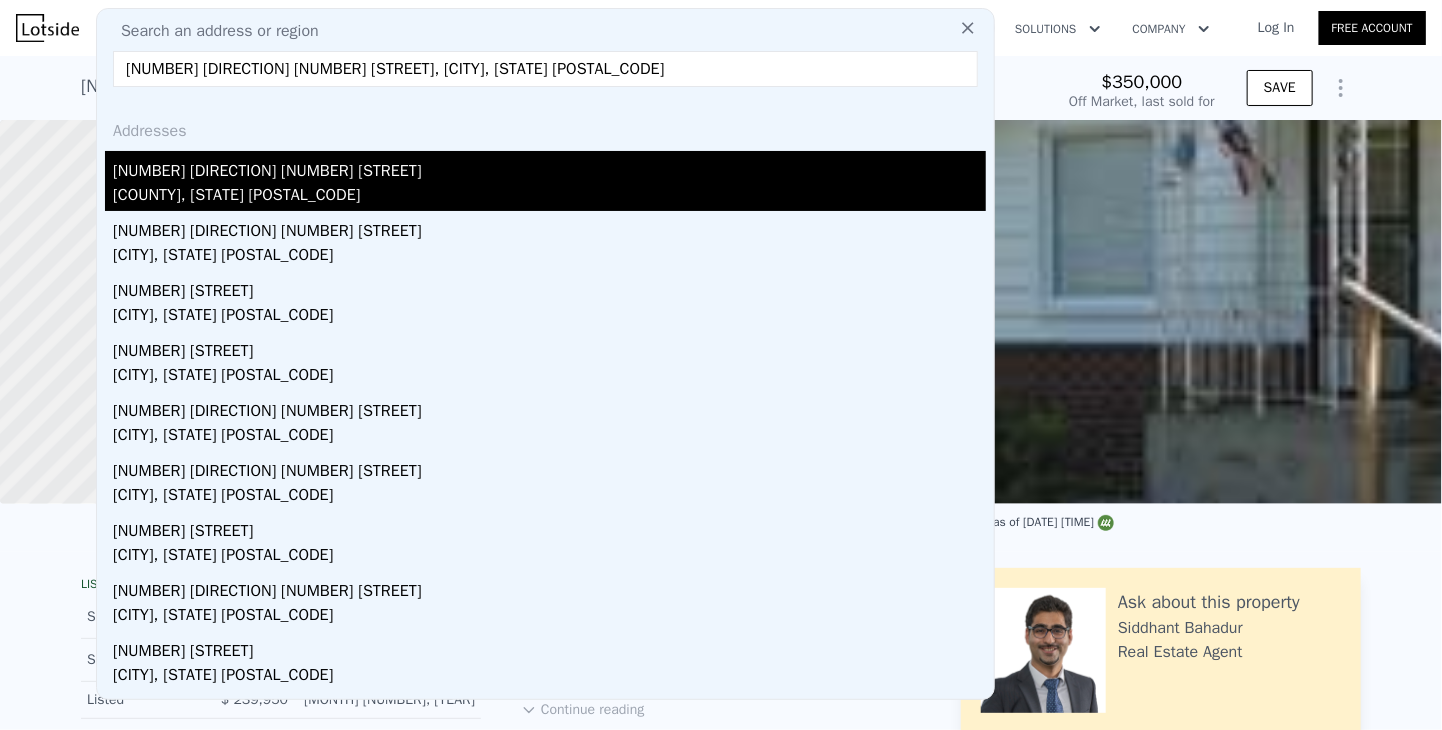 type on "[NUMBER] [DIRECTION] [NUMBER] [STREET], [CITY], [STATE] [POSTAL_CODE]" 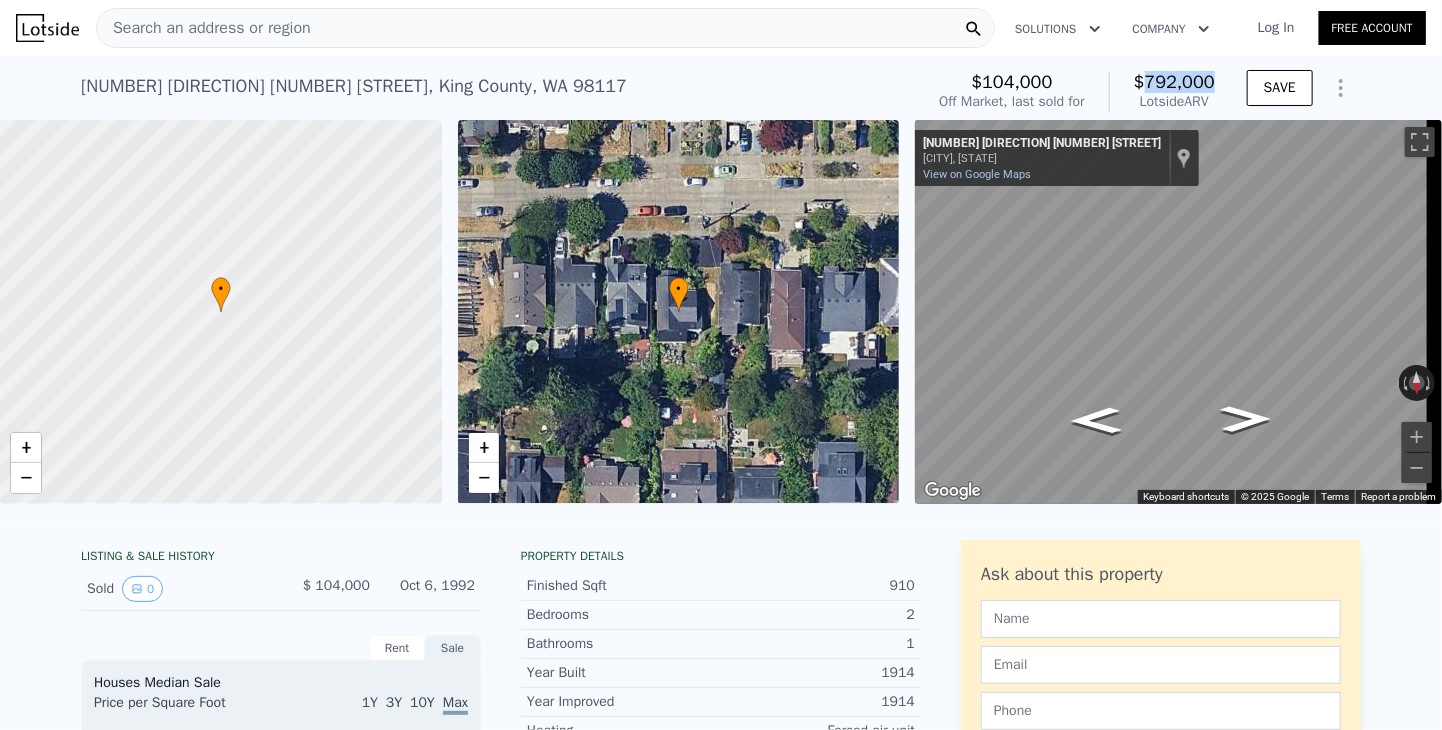 drag, startPoint x: 1145, startPoint y: 82, endPoint x: 1210, endPoint y: 78, distance: 65.12296 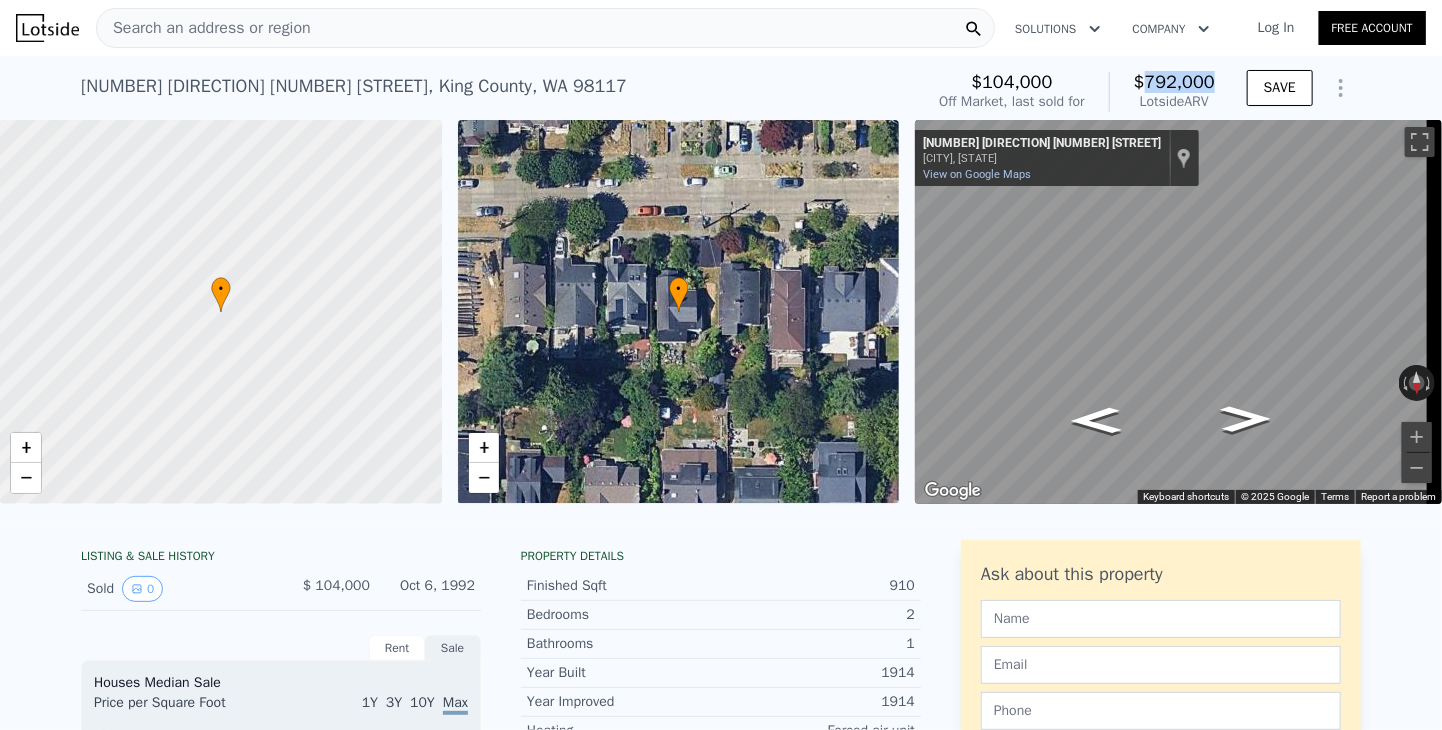 copy on "792,000" 